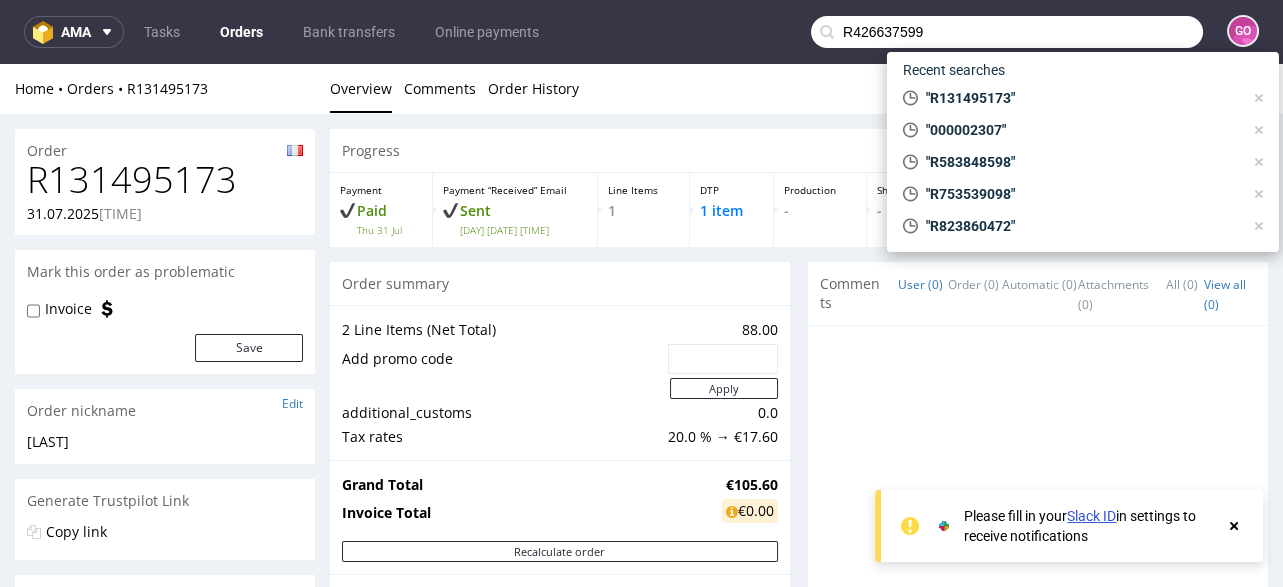 scroll, scrollTop: 771, scrollLeft: 0, axis: vertical 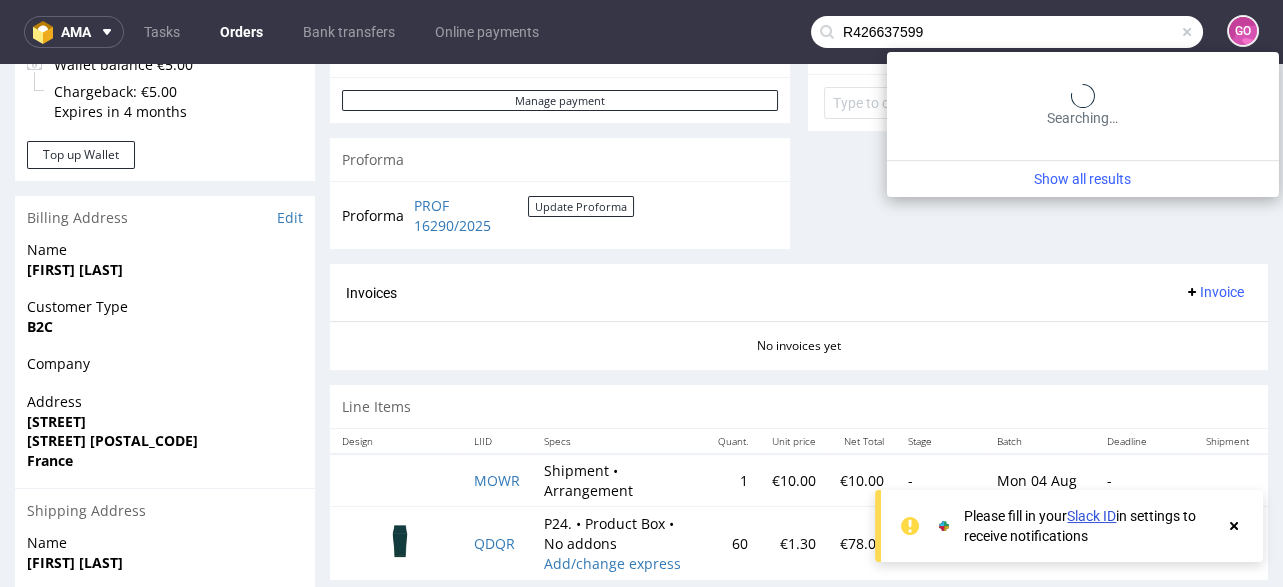 type on "R426637599" 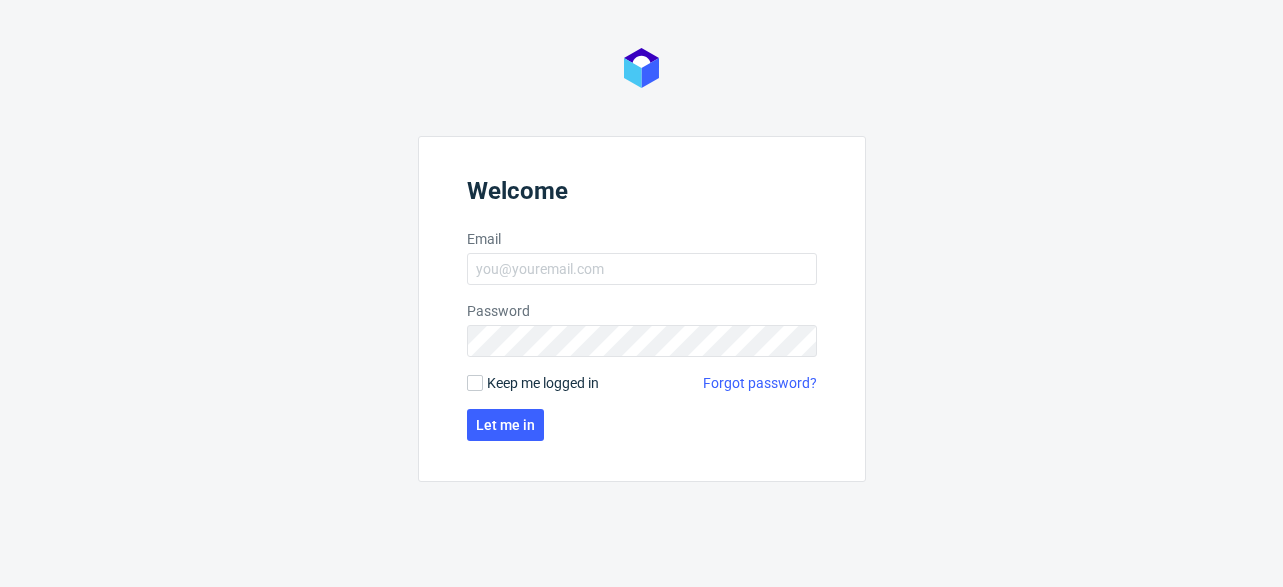 scroll, scrollTop: 0, scrollLeft: 0, axis: both 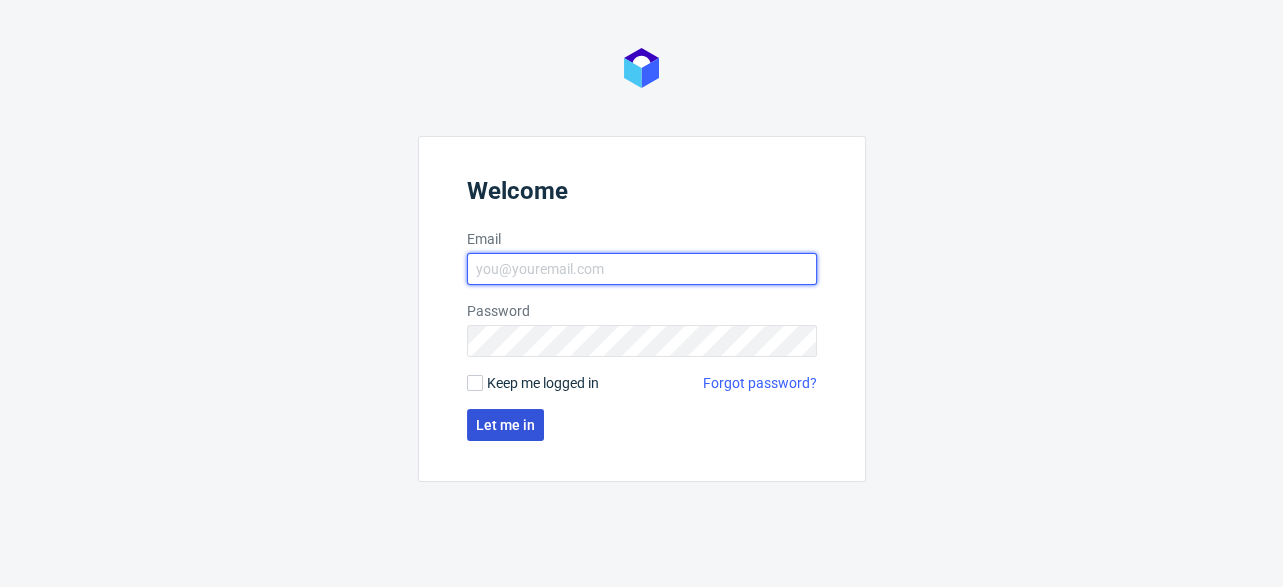type on "[EMAIL]" 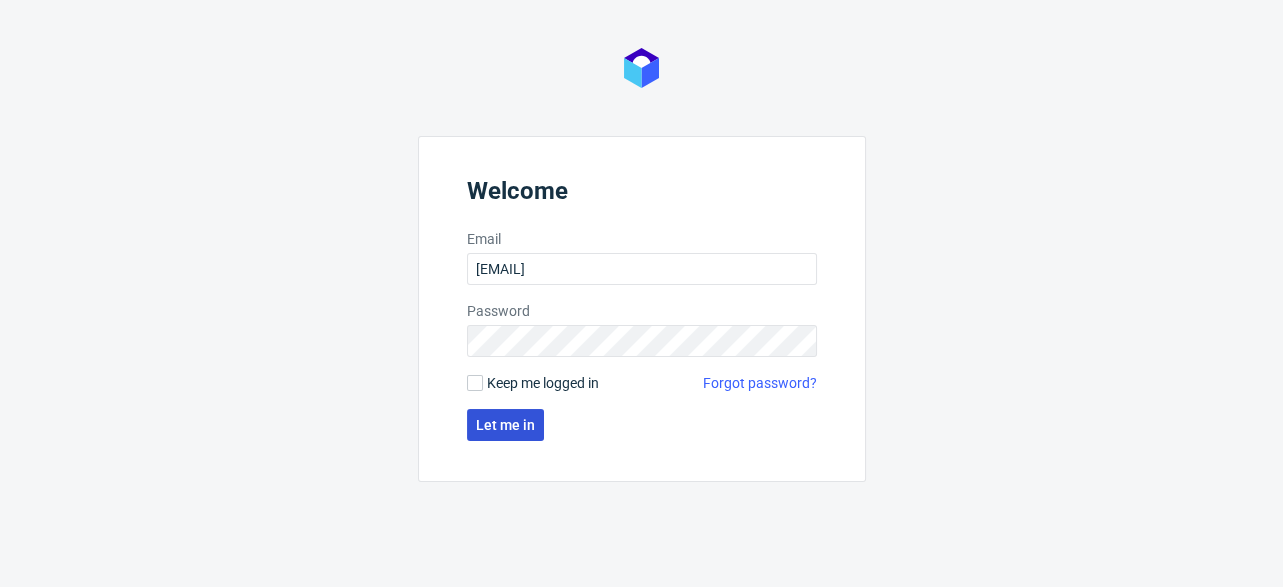 click on "Let me in" at bounding box center (505, 425) 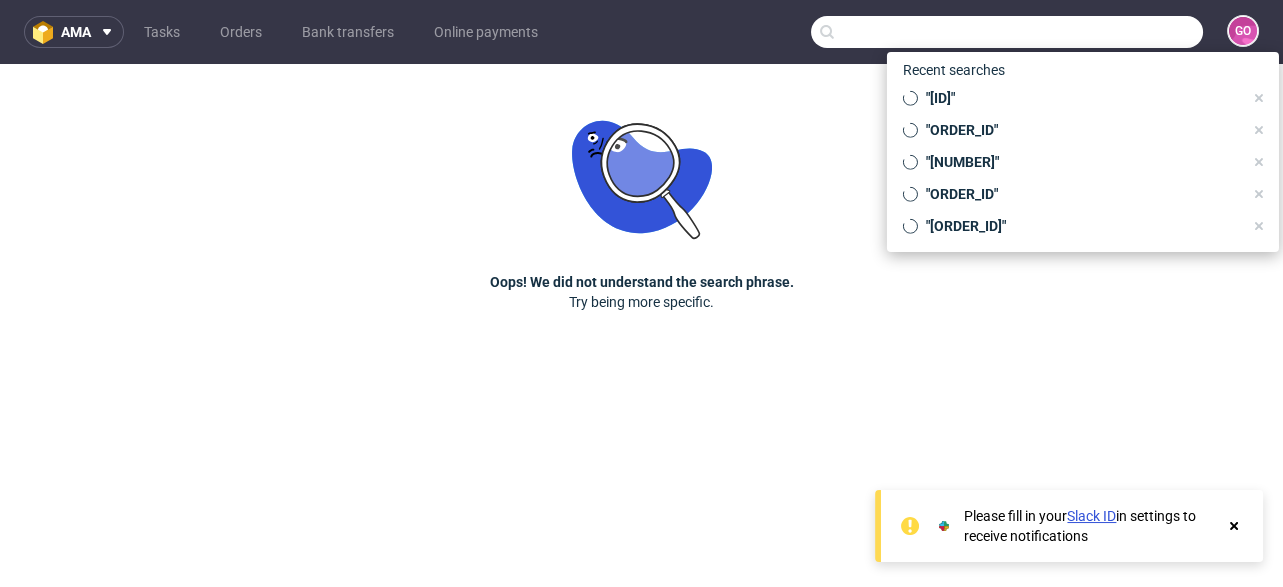 click at bounding box center (1007, 32) 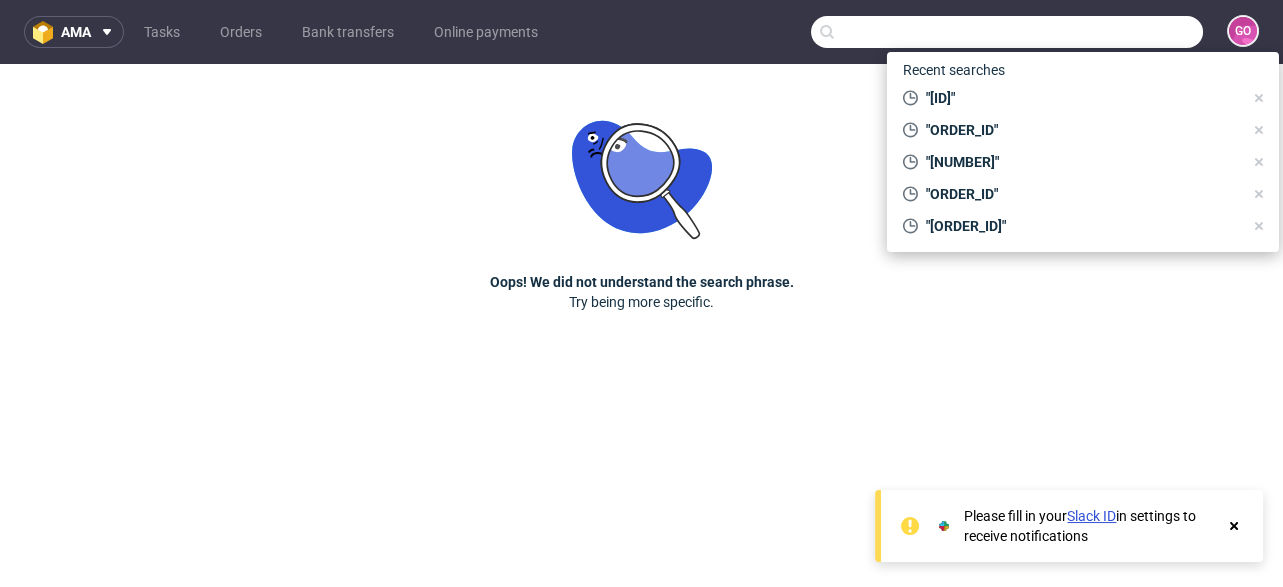 paste on "[ORDER_ID]" 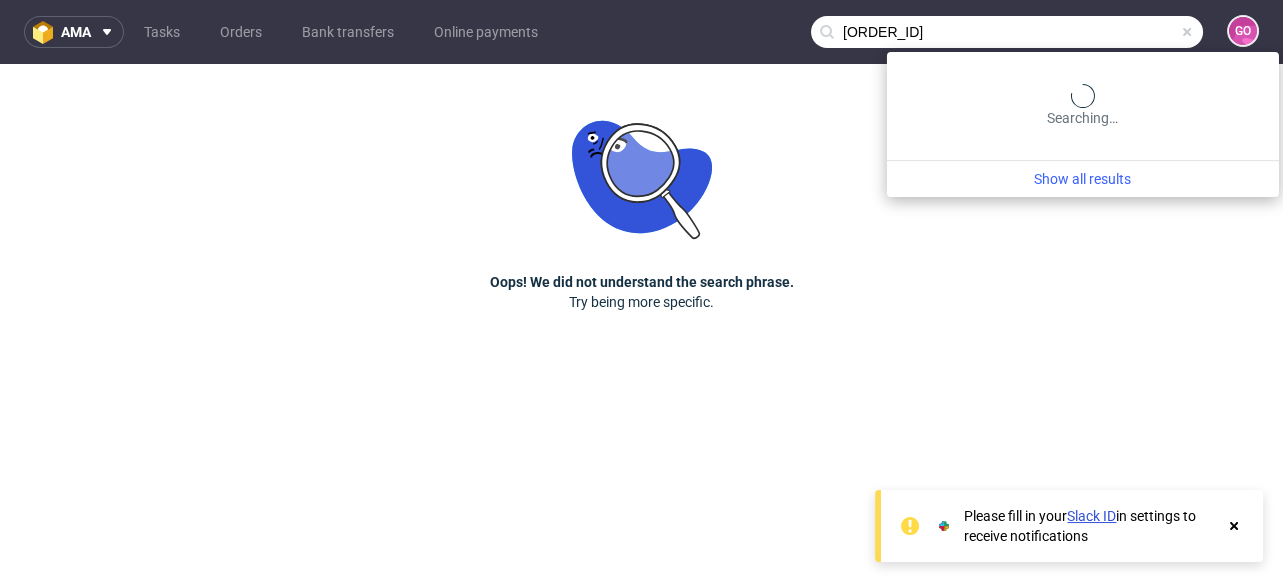 type on "[ORDER_ID]" 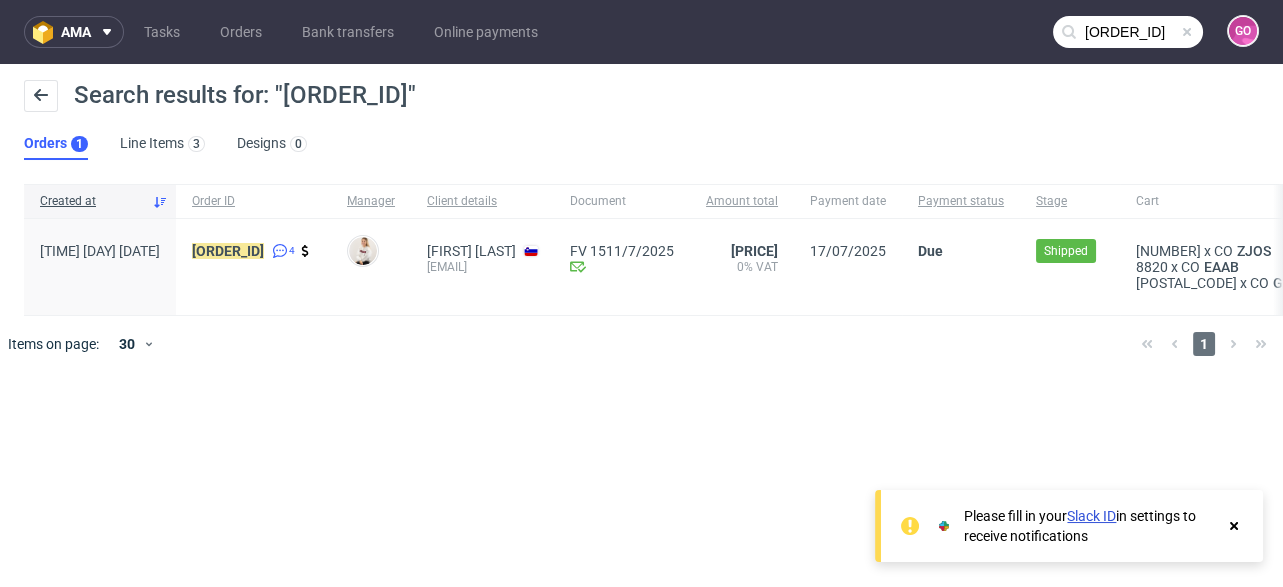 click on "[ORDER_ID] 4" at bounding box center [253, 267] 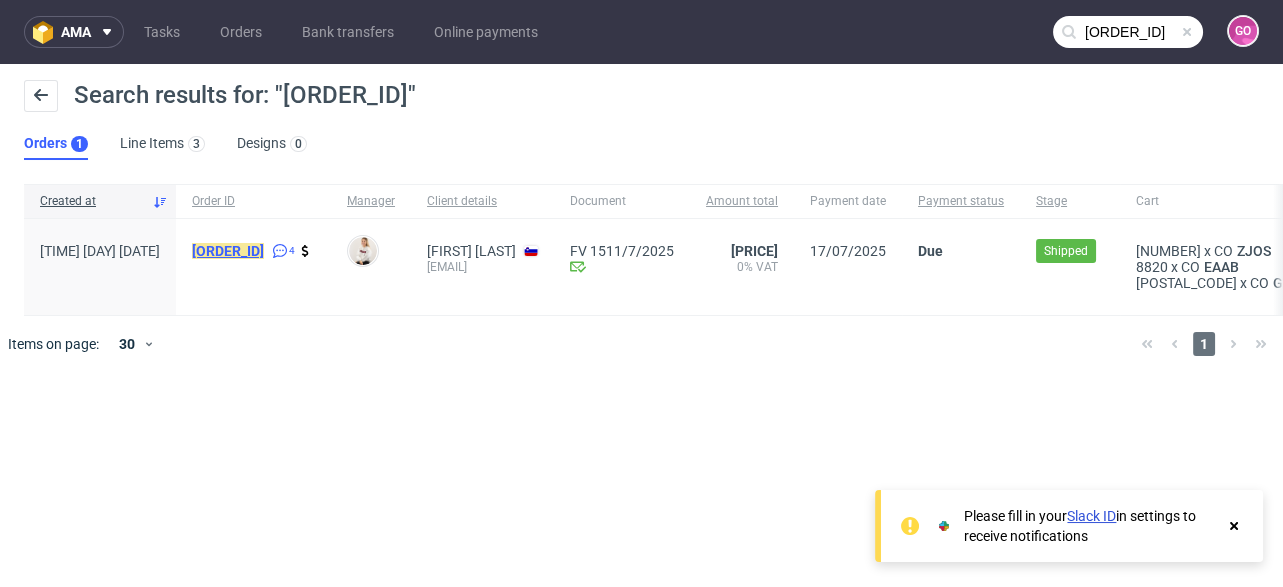 click on "[ORDER_ID]" 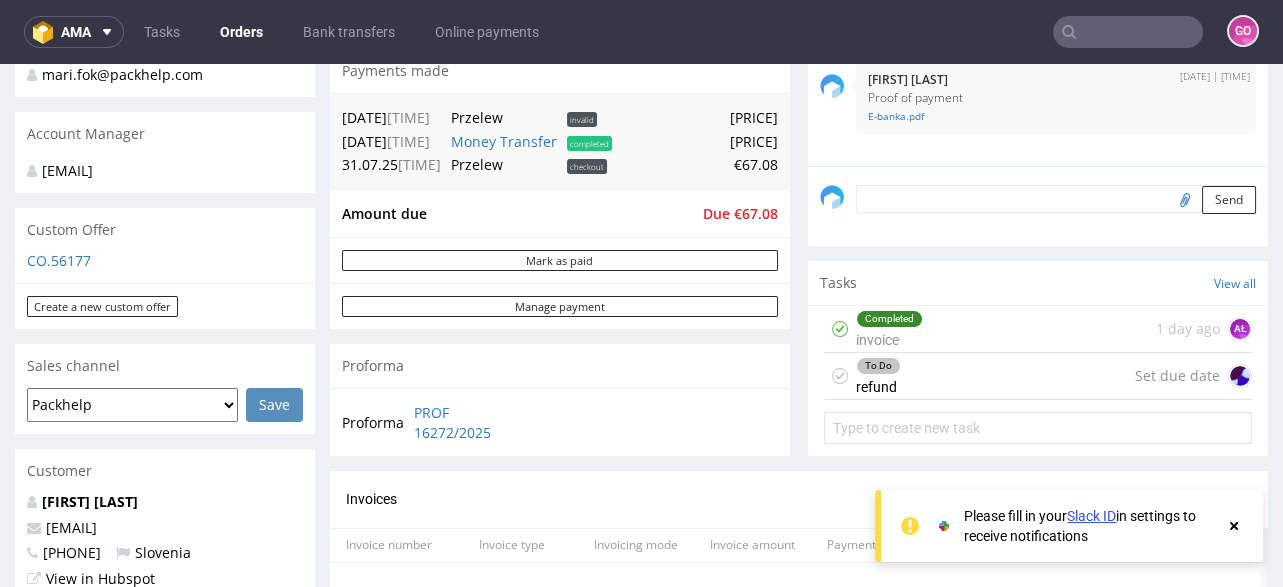 scroll, scrollTop: 560, scrollLeft: 0, axis: vertical 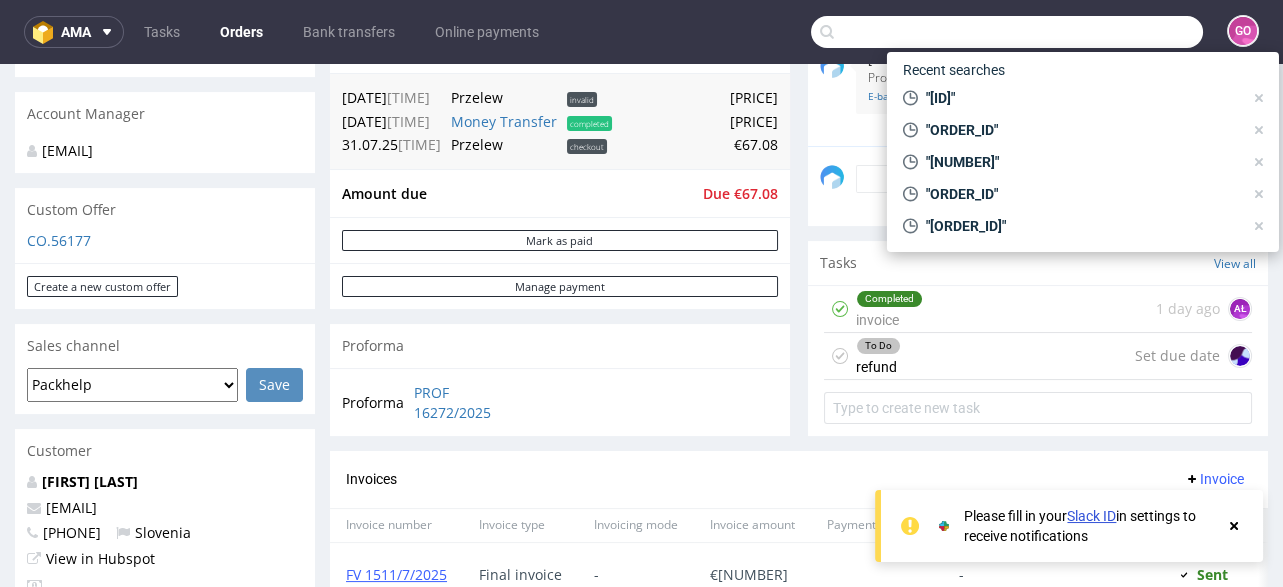 click at bounding box center (1007, 32) 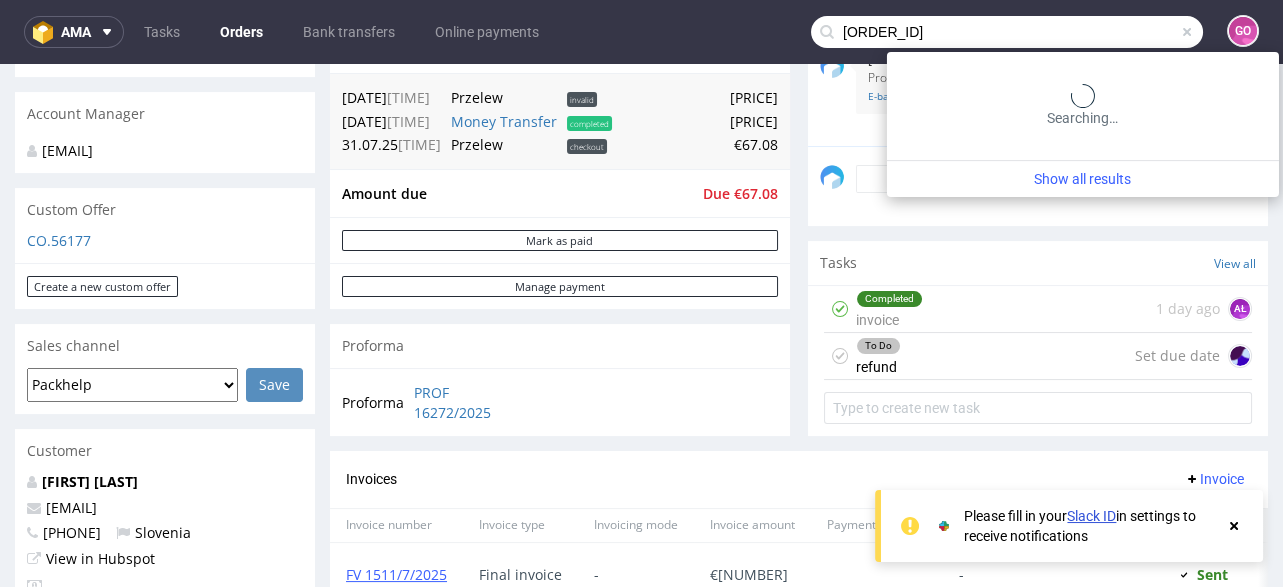 type on "[ORDER_ID]" 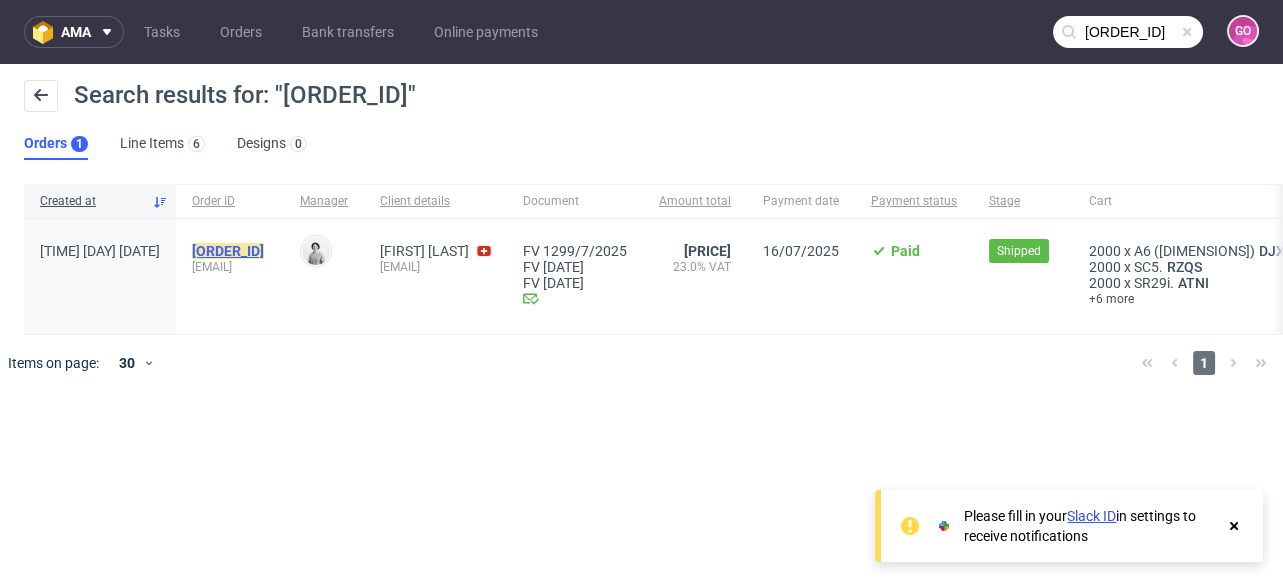 click on "[ORDER_ID]" 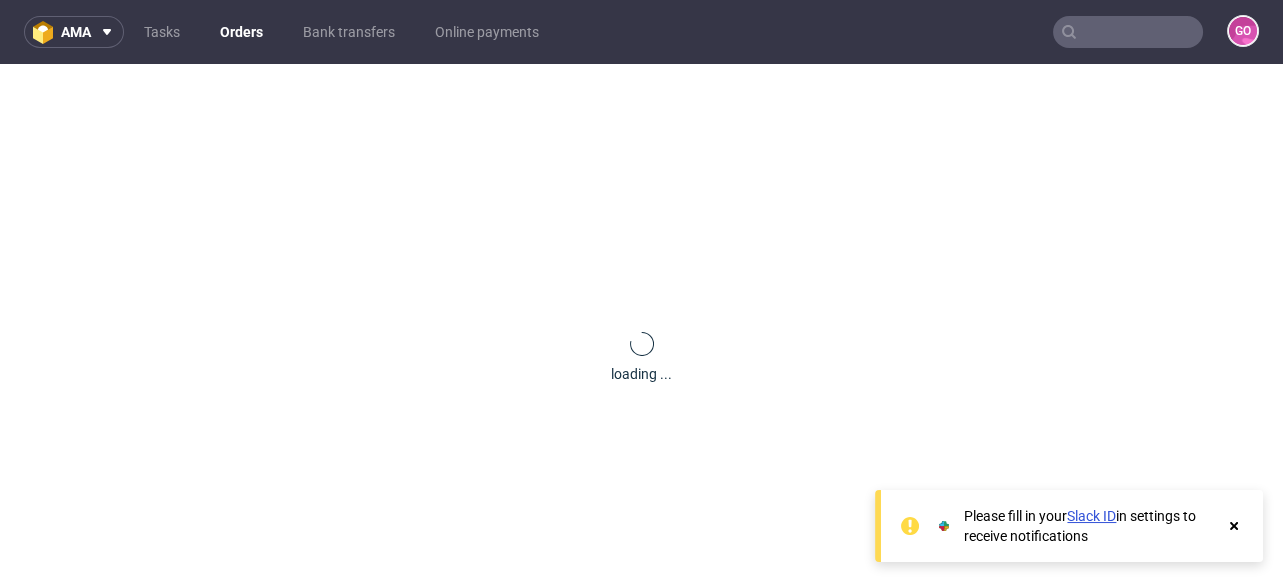 scroll, scrollTop: 0, scrollLeft: 0, axis: both 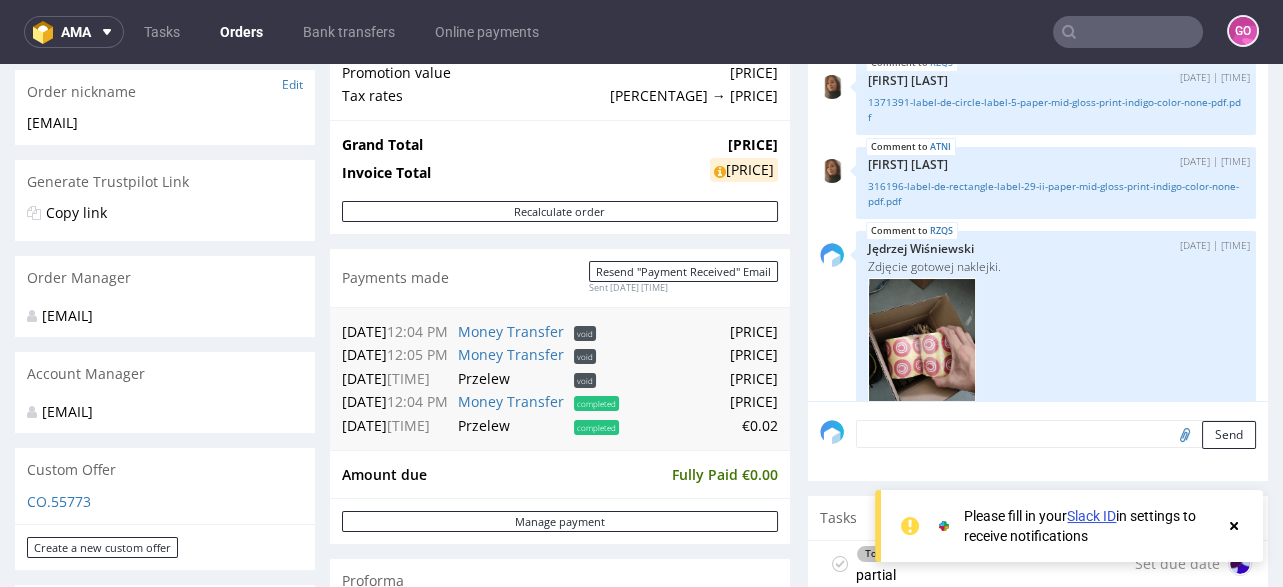 click on "AMA - Orders - Bank transfers Online payments GO" at bounding box center (641, 32) 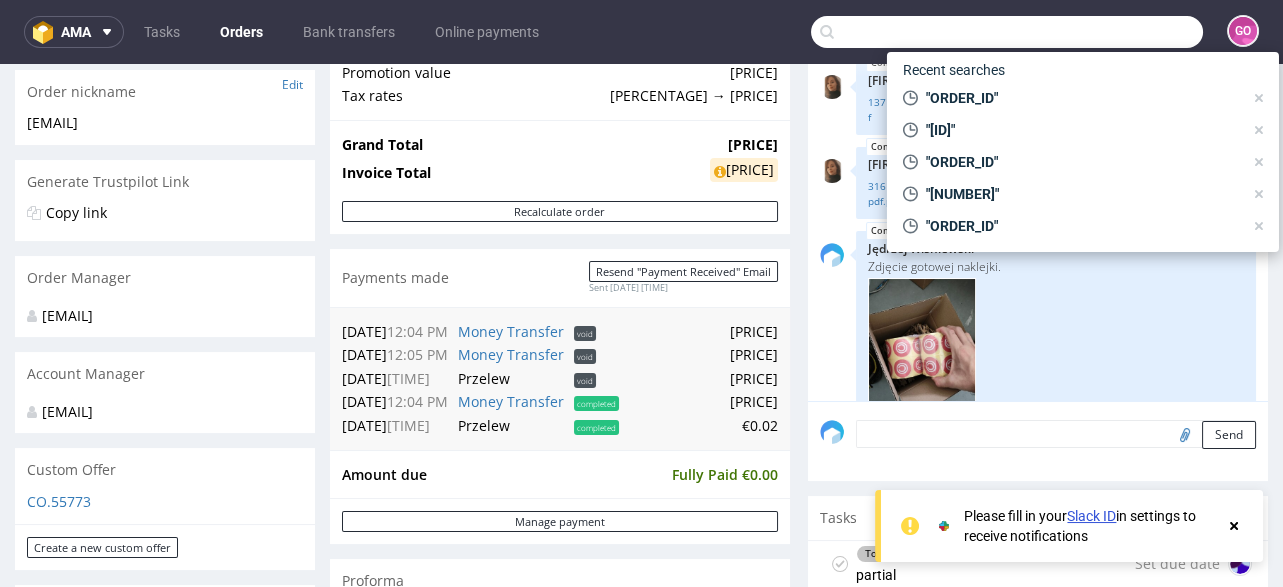 paste on "R028609249" 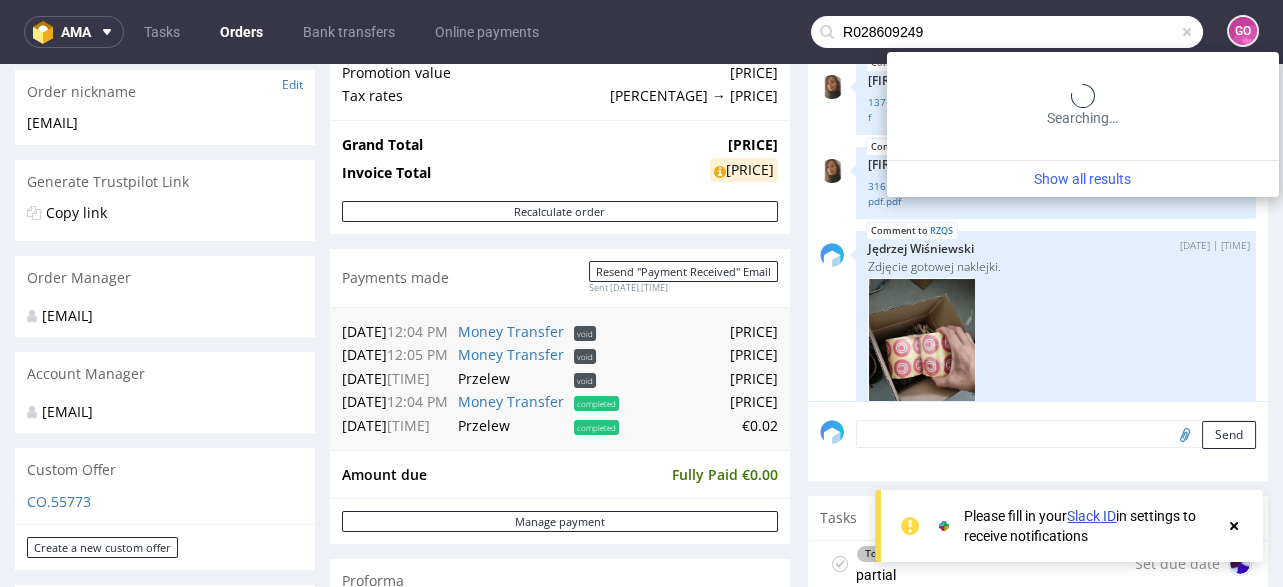 type on "R028609249" 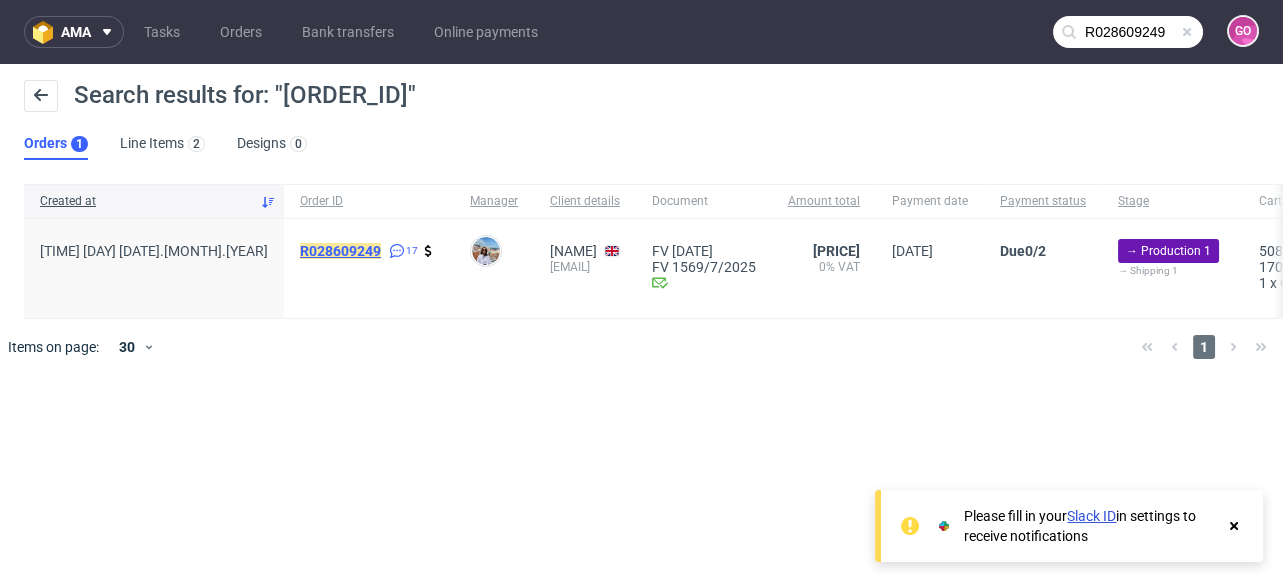 click on "R028609249" 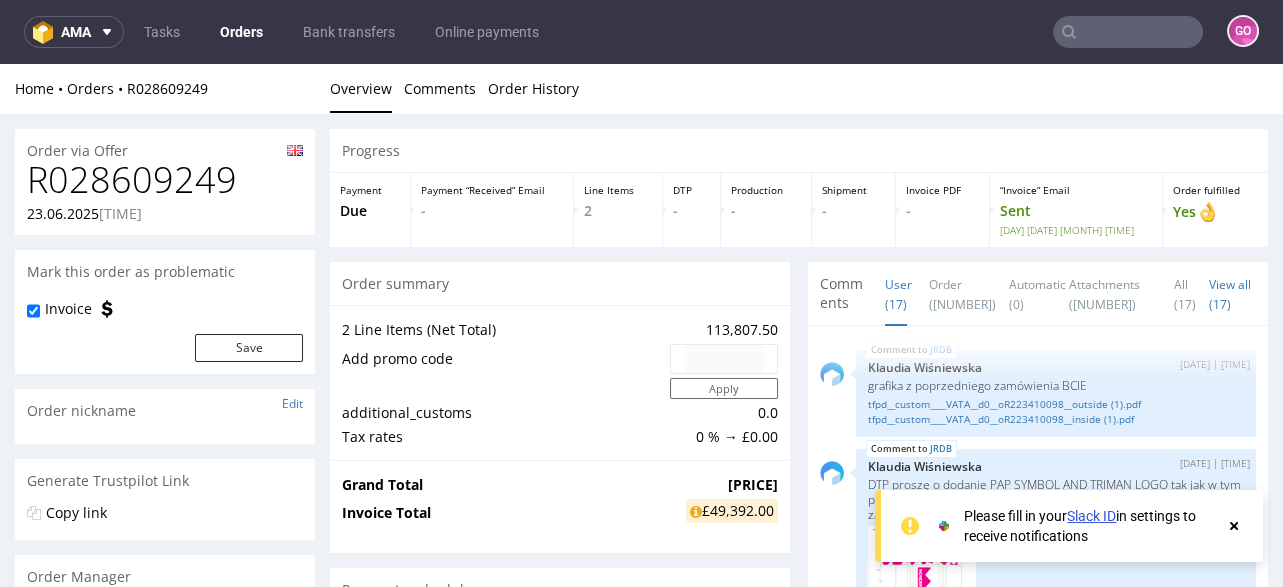scroll, scrollTop: 0, scrollLeft: 0, axis: both 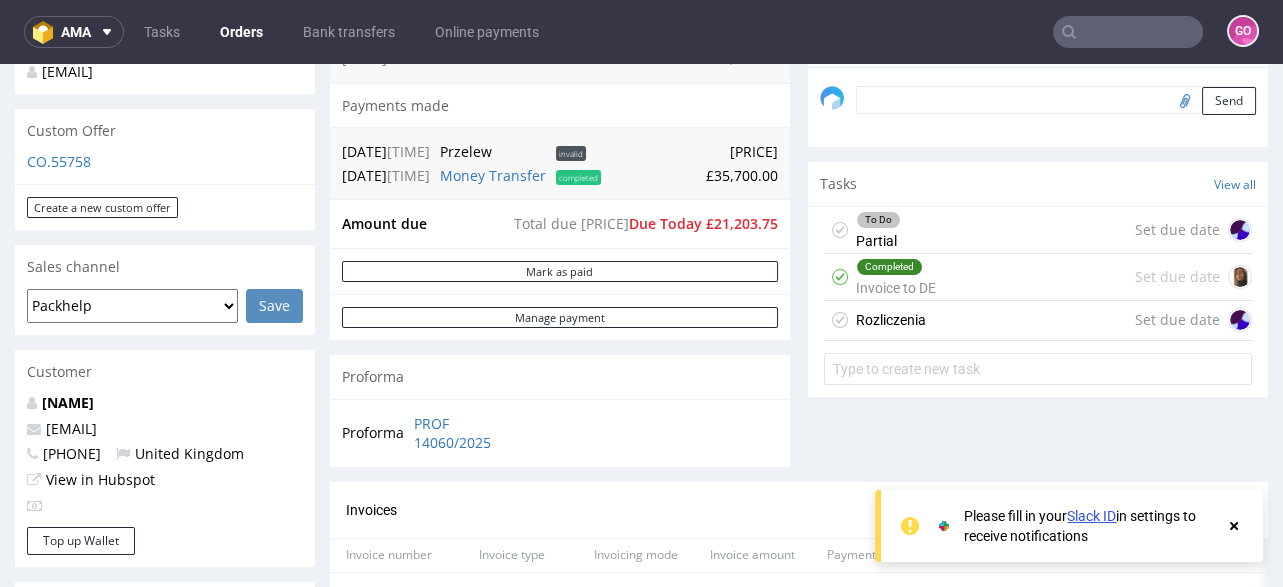 click at bounding box center (1128, 32) 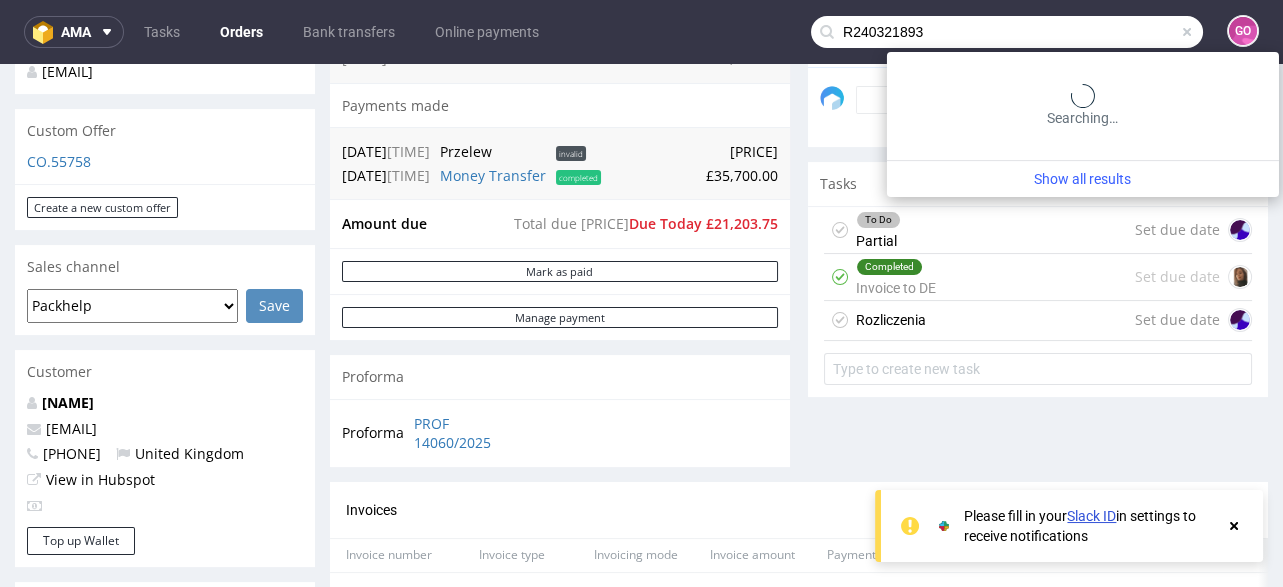 type on "R240321893" 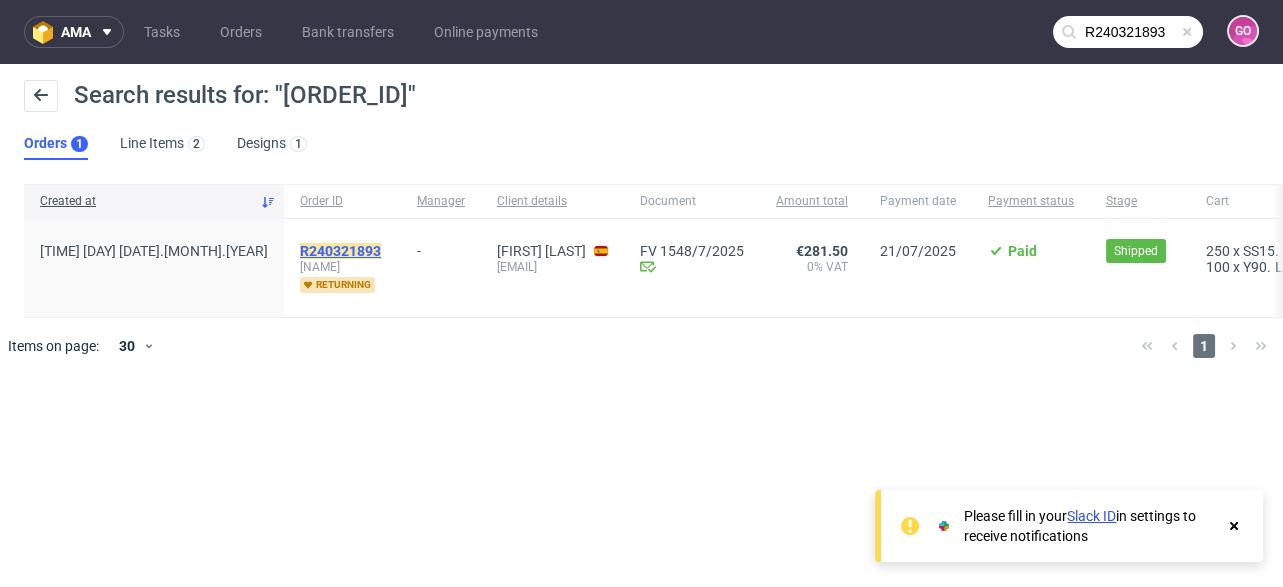 click on "R240321893" 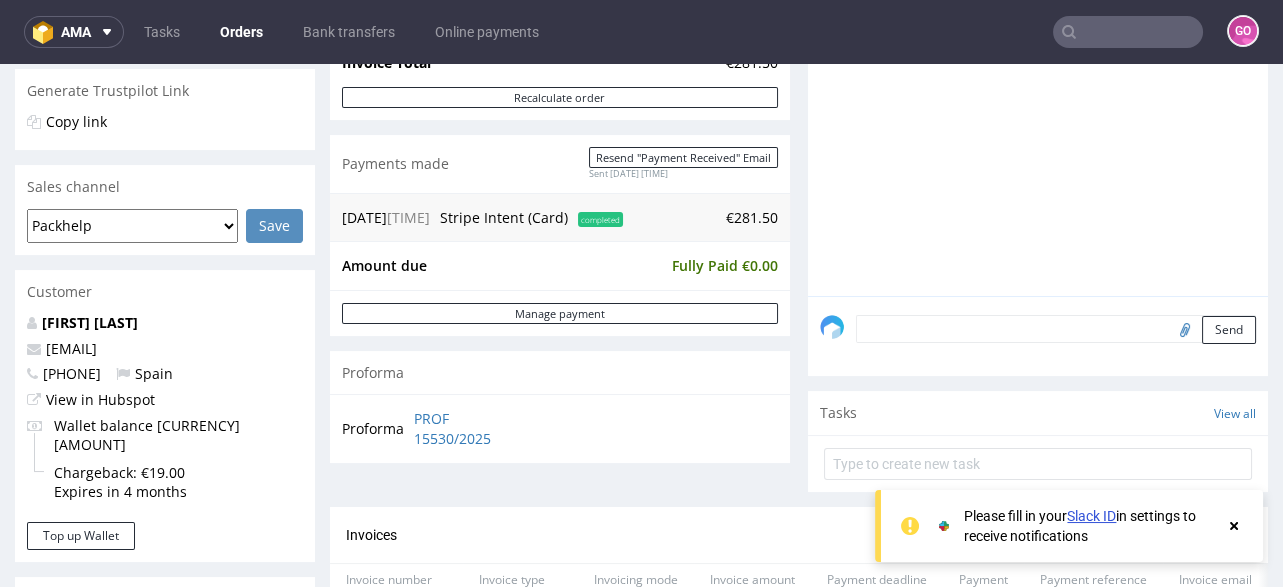 scroll, scrollTop: 400, scrollLeft: 0, axis: vertical 